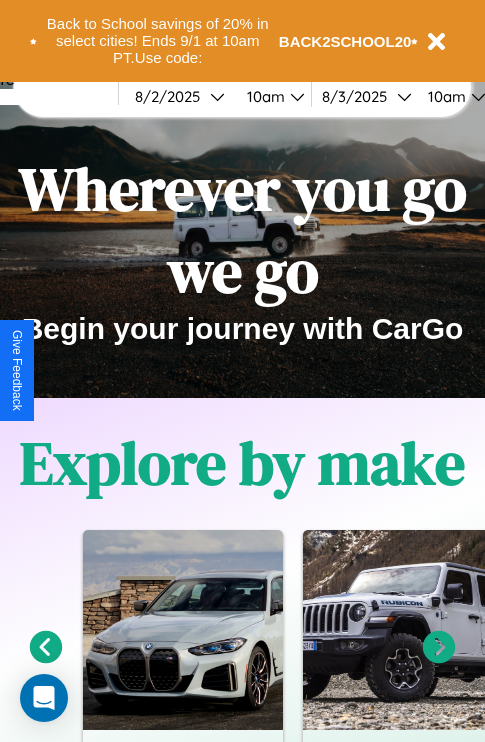 scroll, scrollTop: 308, scrollLeft: 0, axis: vertical 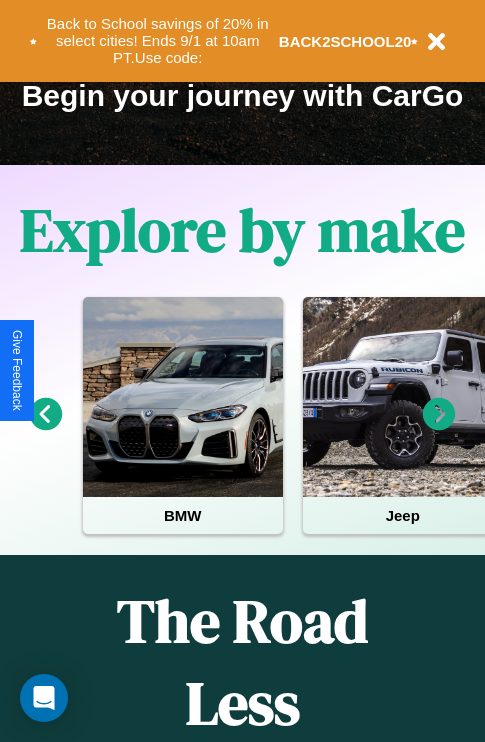 click 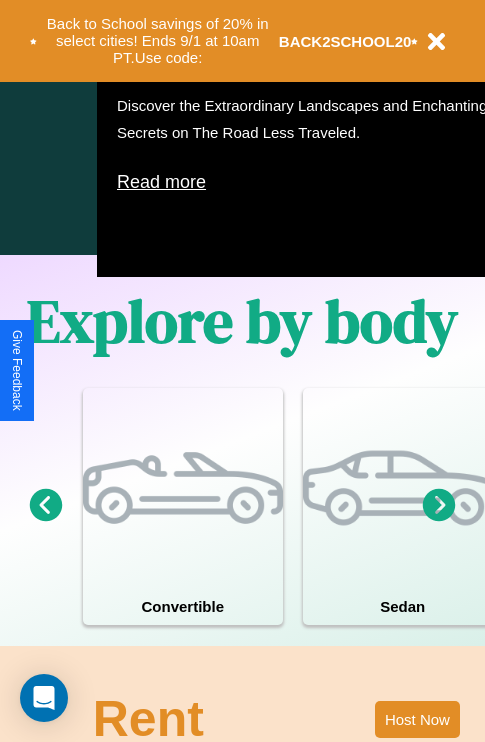scroll, scrollTop: 1285, scrollLeft: 0, axis: vertical 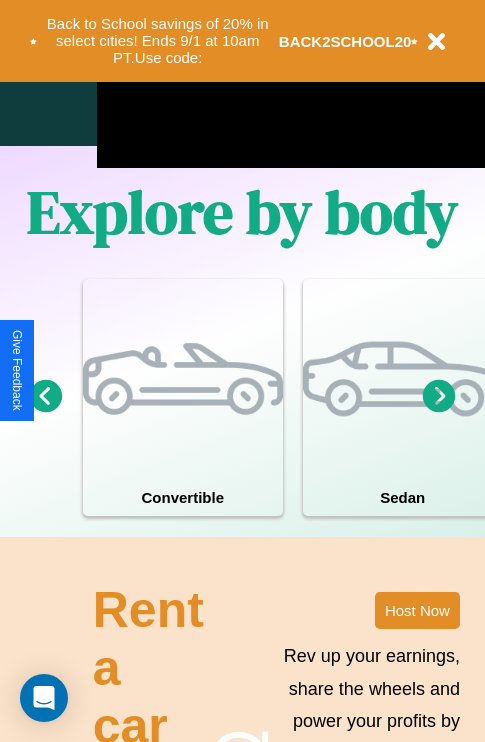 click 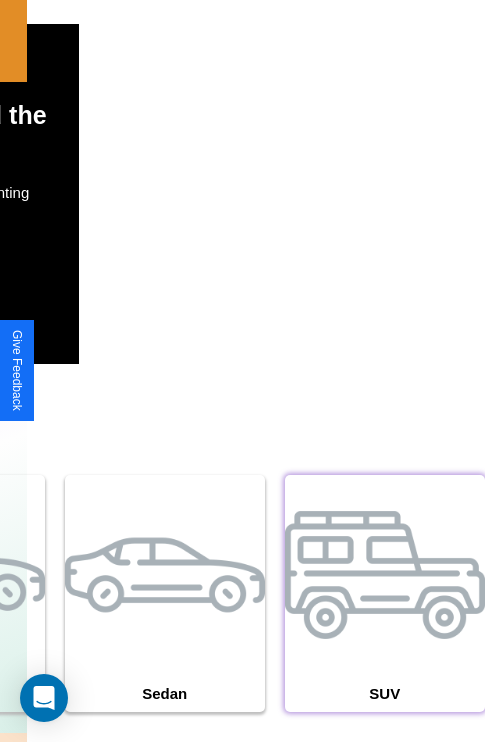 click at bounding box center [385, 575] 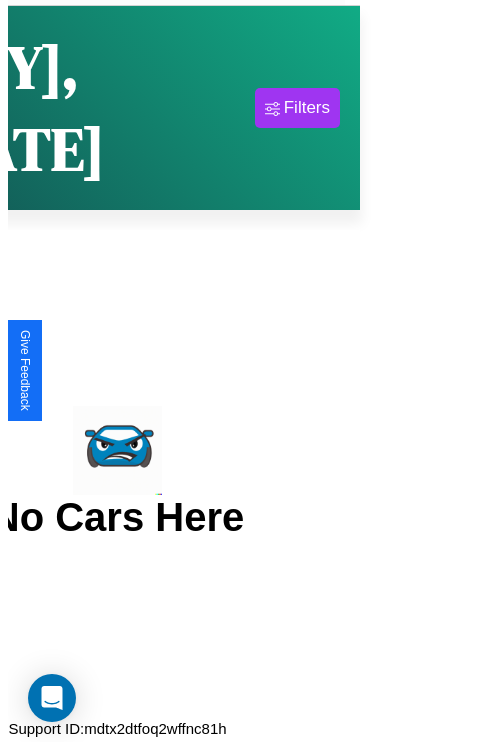 scroll, scrollTop: 0, scrollLeft: 0, axis: both 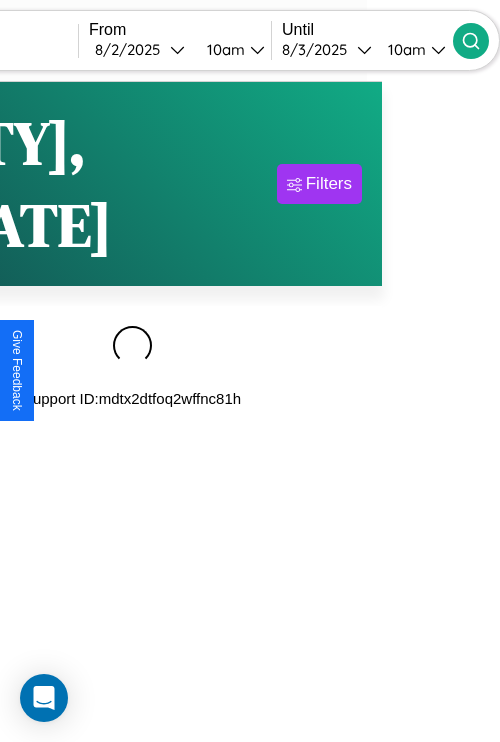 type on "****" 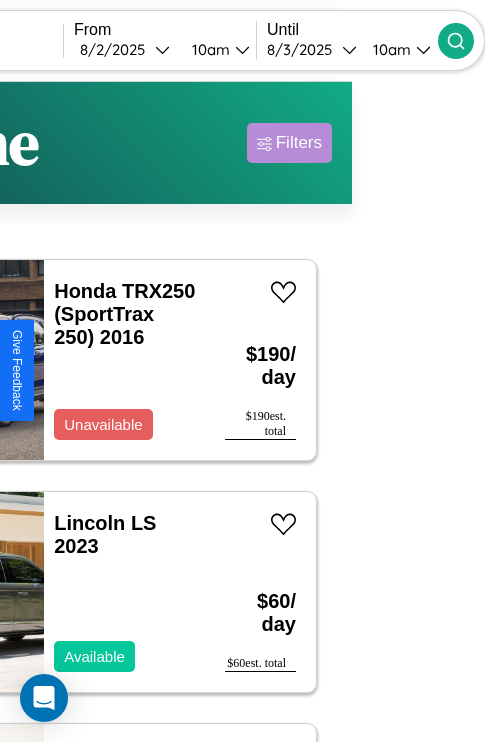 click on "Filters" at bounding box center [299, 143] 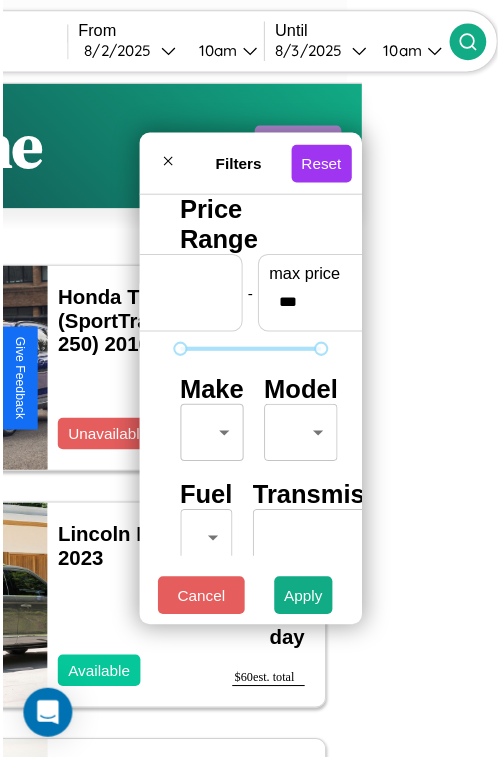 scroll, scrollTop: 59, scrollLeft: 0, axis: vertical 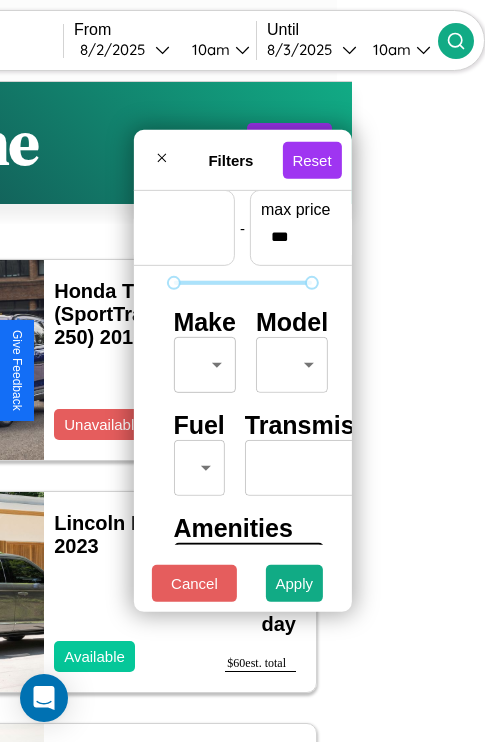 click on "CarGo Where **** From [DATE] [TIME] Until [DATE] [TIME] Become a Host Login Sign Up [CITY] Filters 107  cars in this area These cars can be picked up in this city. Honda   TRX250 (SportTrax 250)   2016 Unavailable $ 190  / day $ 190  est. total Lincoln   LS   2023 Available $ 60  / day $ 60  est. total Dodge   Royal Mini Ram Van   2021 Available $ 90  / day $ 90  est. total Bentley   Flying Spur   2023 Available $ 180  / day $ 180  est. total Mazda   Mazda3   2019 Available $ 70  / day $ 70  est. total Subaru   Outback   2018 Available $ 140  / day $ 140  est. total Hummer   H1   2021 Available $ 70  / day $ 70  est. total Ford   Granada   2019 Available $ 50  / day $ 50  est. total BMW   i3   2020 Available $ 200  / day $ 200  est. total Jaguar   XJ12   2016 Available $ 120  / day $ 120  est. total Ferrari   488 GTS   2022 Available $ 70  / day $ 70  est. total Toyota   Cargo Van   2018 Available $ 180  / day $ 180  est. total Buick   LeSabre   2022 Available $ 170  / day $ 170  est. total Maserati" at bounding box center [109, 412] 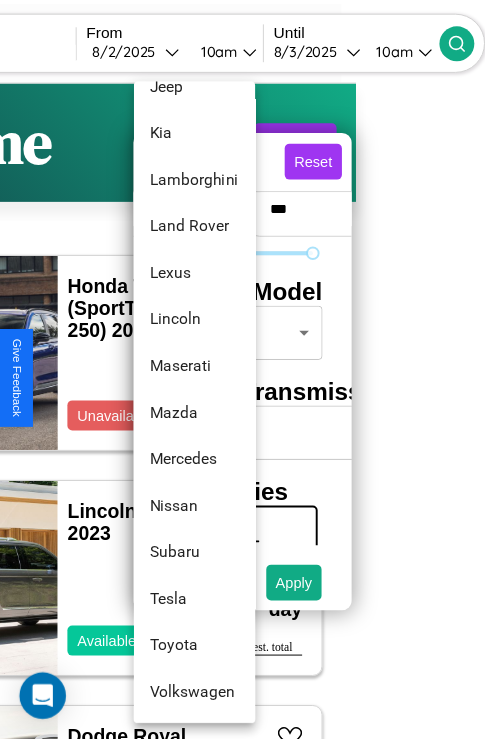 scroll, scrollTop: 1083, scrollLeft: 0, axis: vertical 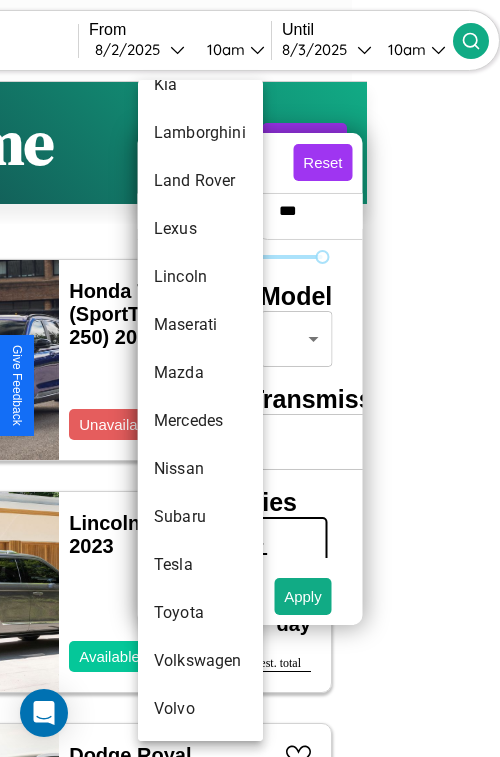 click on "Tesla" at bounding box center [200, 565] 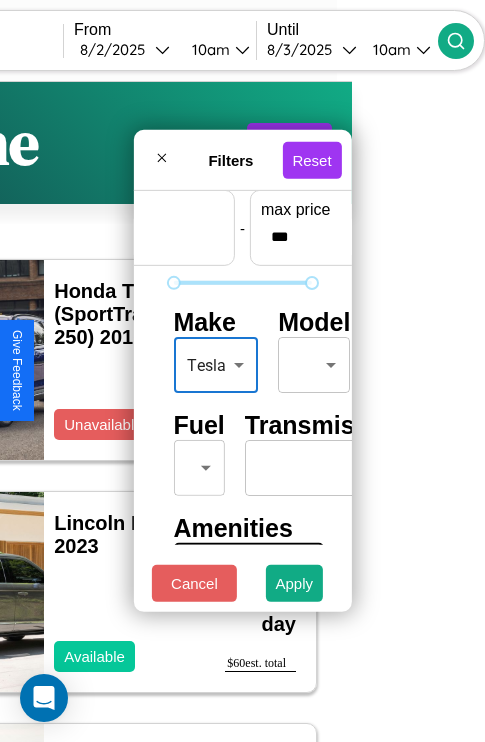 scroll, scrollTop: 59, scrollLeft: 7, axis: both 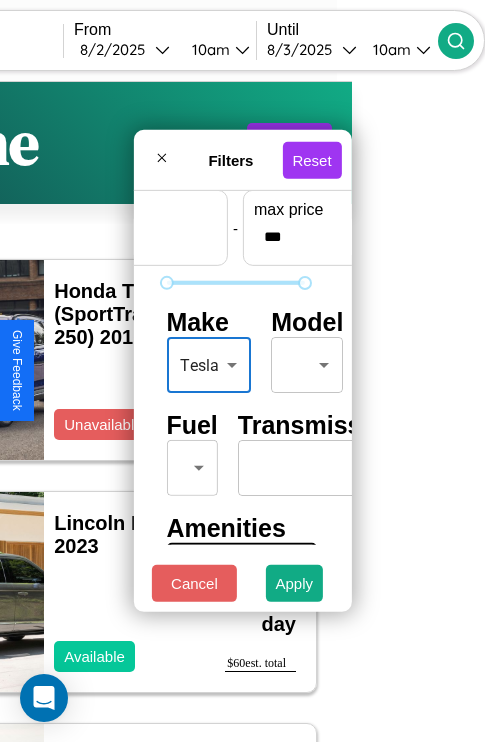 click on "CarGo Where **** From [DATE] [TIME] Until [DATE] [TIME] Become a Host Login Sign Up [CITY] Filters 107  cars in this area These cars can be picked up in this city. Honda   TRX250 (SportTrax 250)   2016 Unavailable $ 190  / day $ 190  est. total Lincoln   LS   2023 Available $ 60  / day $ 60  est. total Dodge   Royal Mini Ram Van   2021 Available $ 90  / day $ 90  est. total Bentley   Flying Spur   2023 Available $ 180  / day $ 180  est. total Mazda   Mazda3   2019 Available $ 70  / day $ 70  est. total Subaru   Outback   2018 Available $ 140  / day $ 140  est. total Hummer   H1   2021 Available $ 70  / day $ 70  est. total Ford   Granada   2019 Available $ 50  / day $ 50  est. total BMW   i3   2020 Available $ 200  / day $ 200  est. total Jaguar   XJ12   2016 Available $ 120  / day $ 120  est. total Ferrari   488 GTS   2022 Available $ 70  / day $ 70  est. total Toyota   Cargo Van   2018 Available $ 180  / day $ 180  est. total Buick   LeSabre   2022 Available $ 170  / day $ 170  est. total Maserati" at bounding box center (109, 412) 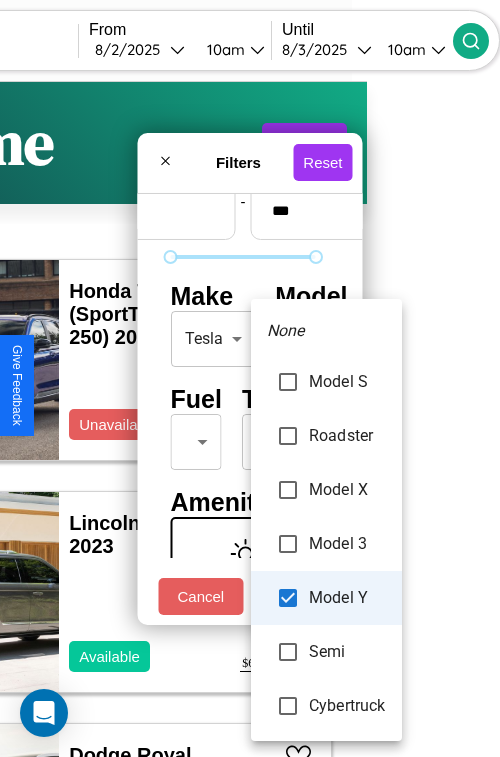 type on "**********" 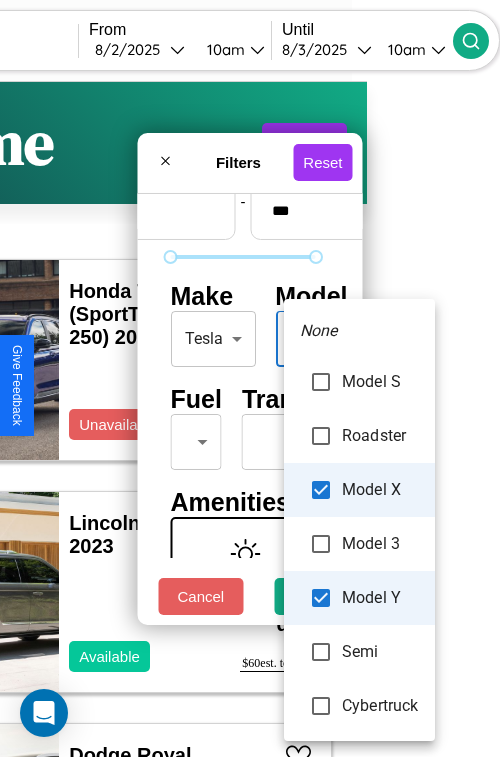 click at bounding box center (250, 378) 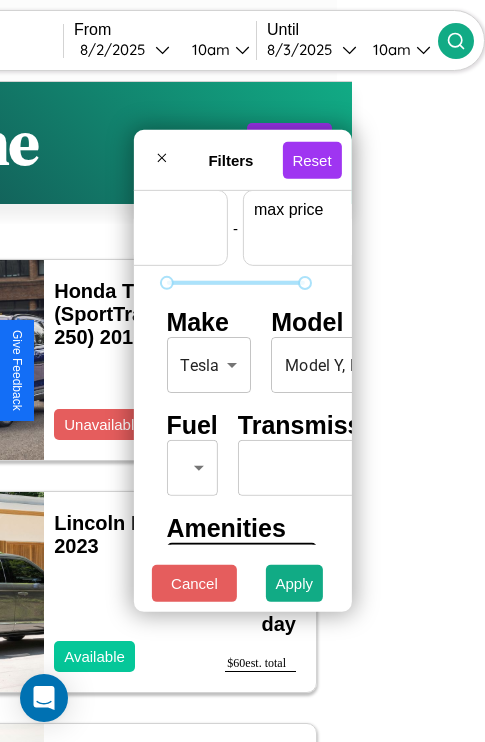 scroll, scrollTop: 59, scrollLeft: 124, axis: both 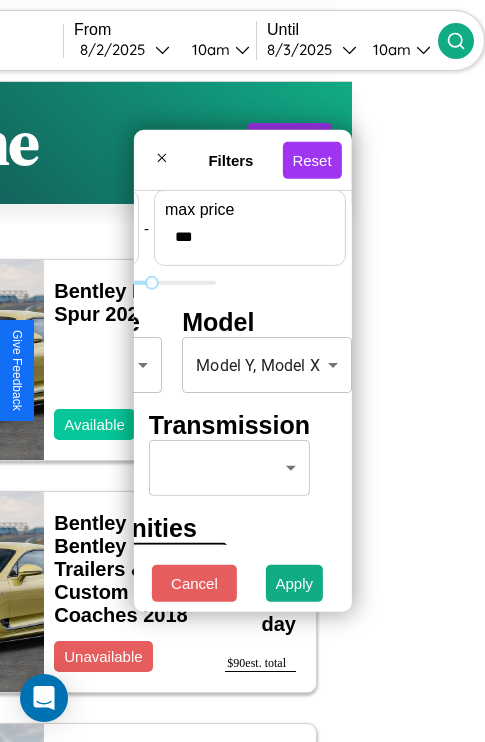 type on "***" 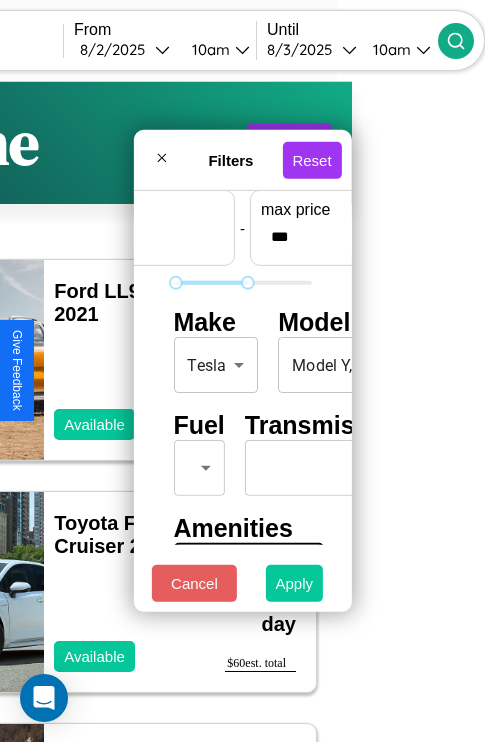 type on "*" 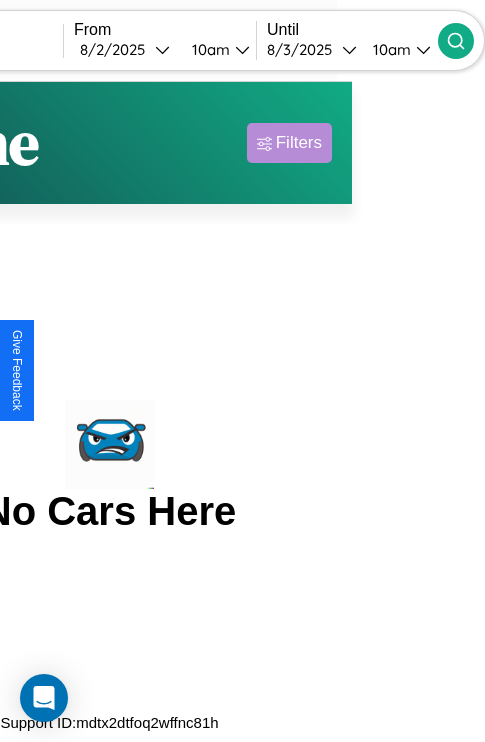 click on "Filters" at bounding box center [299, 143] 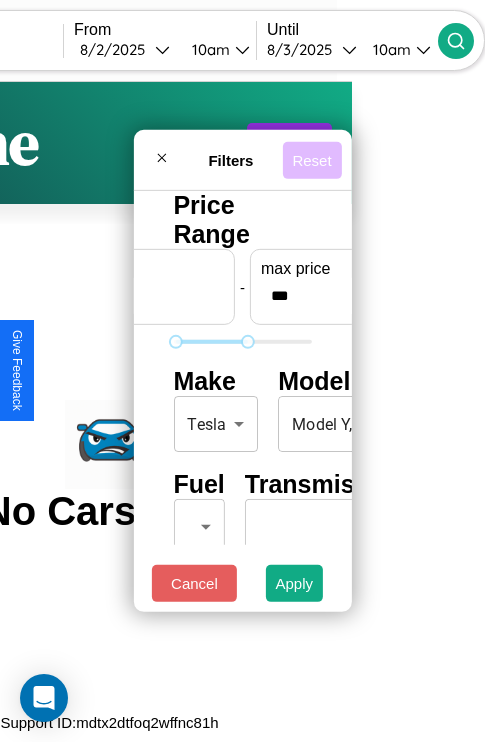 click on "Reset" at bounding box center (311, 159) 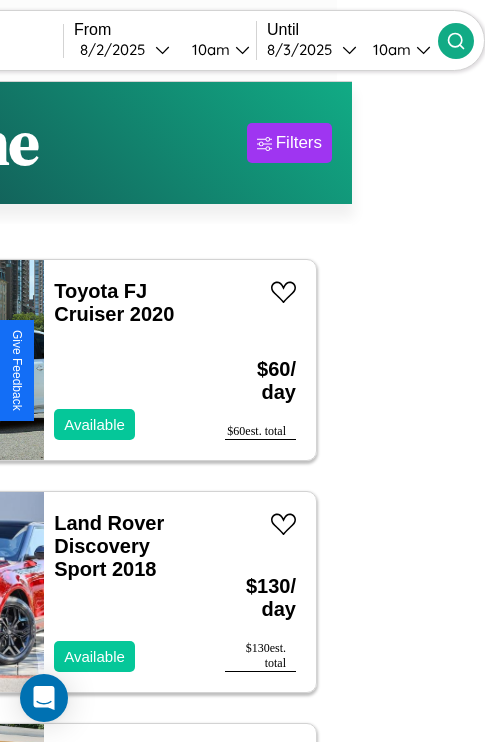scroll, scrollTop: 80, scrollLeft: 55, axis: both 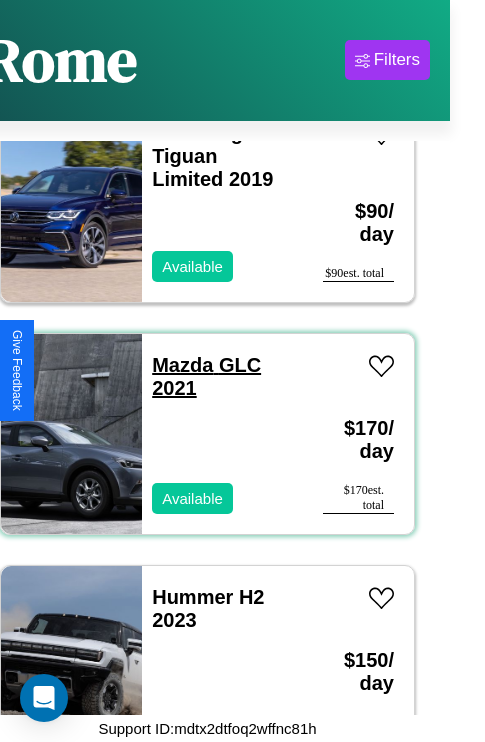 click on "Mazda   GLC   2021" at bounding box center (206, 376) 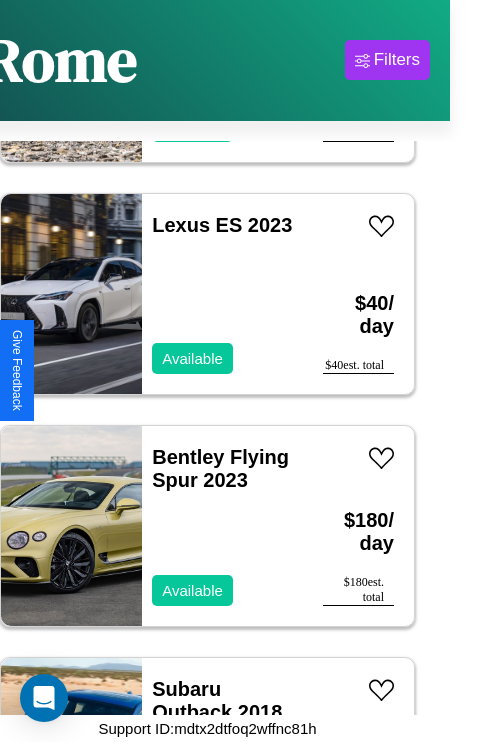 scroll, scrollTop: 16315, scrollLeft: 0, axis: vertical 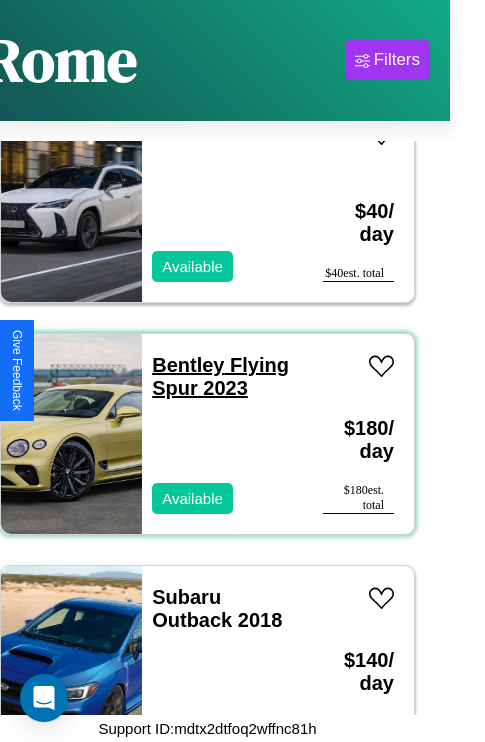 click on "Bentley   Flying Spur   2023" at bounding box center [220, 376] 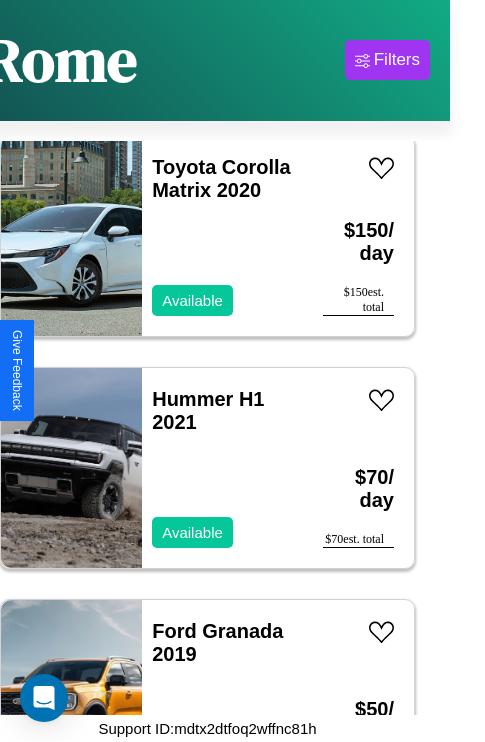scroll, scrollTop: 8659, scrollLeft: 0, axis: vertical 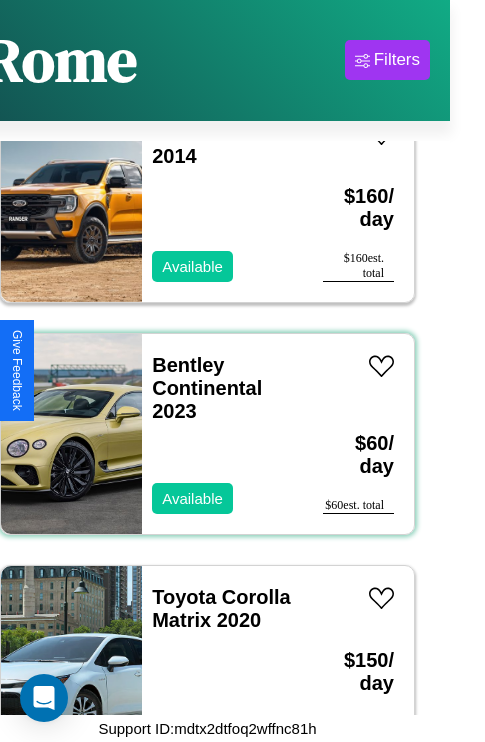 click on "Bentley   Continental   2023 Available" at bounding box center [222, 434] 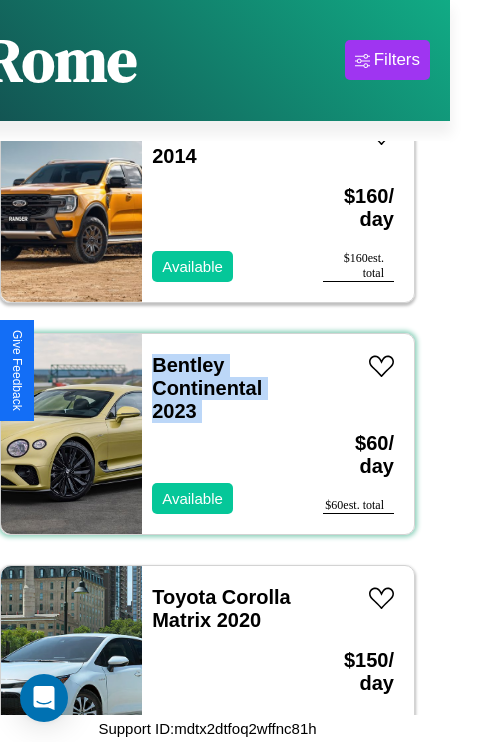 click on "Bentley   Continental   2023 Available" at bounding box center (222, 434) 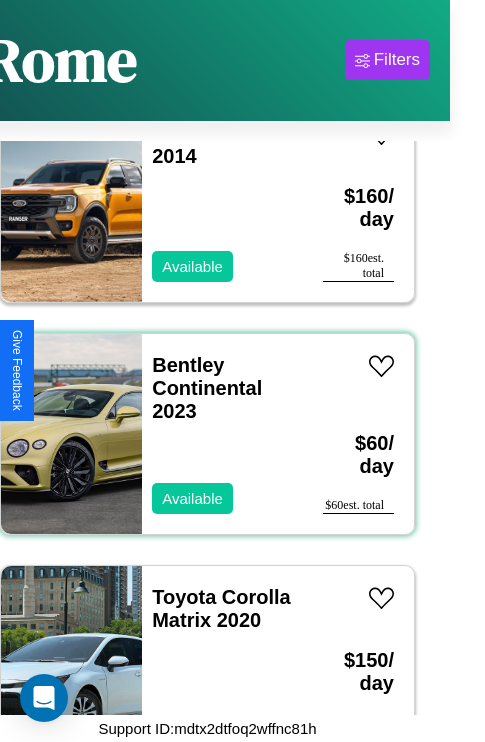 click on "Bentley   Continental   2023 Available" at bounding box center [222, 434] 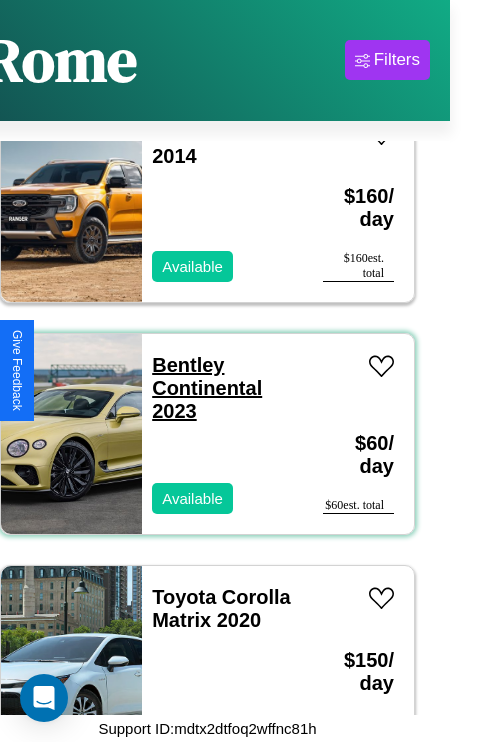 click on "Bentley   Continental   2023" at bounding box center [207, 388] 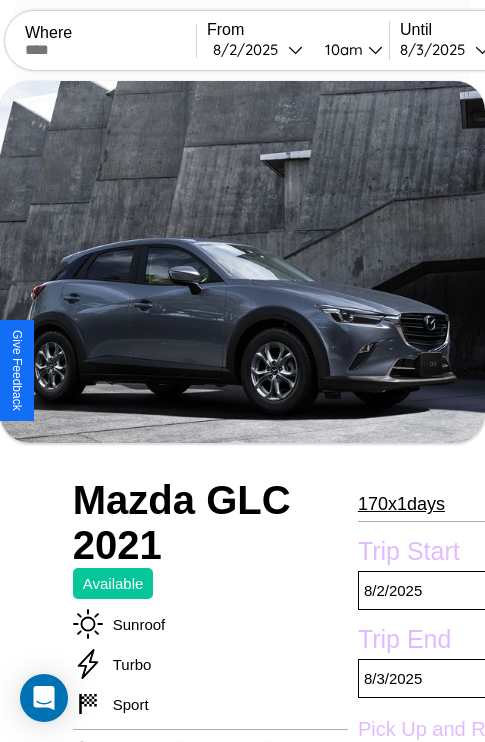 scroll, scrollTop: 708, scrollLeft: 68, axis: both 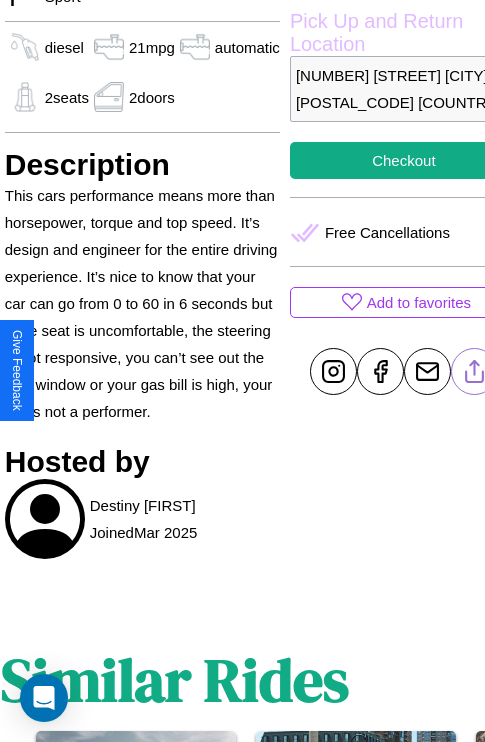 click 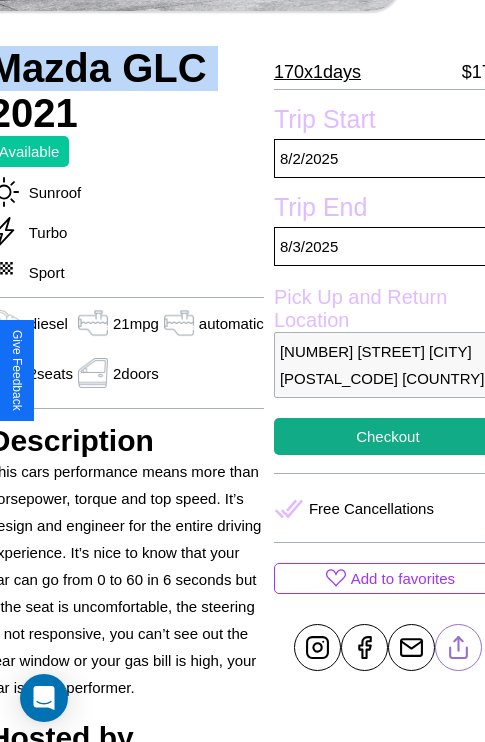 scroll, scrollTop: 497, scrollLeft: 88, axis: both 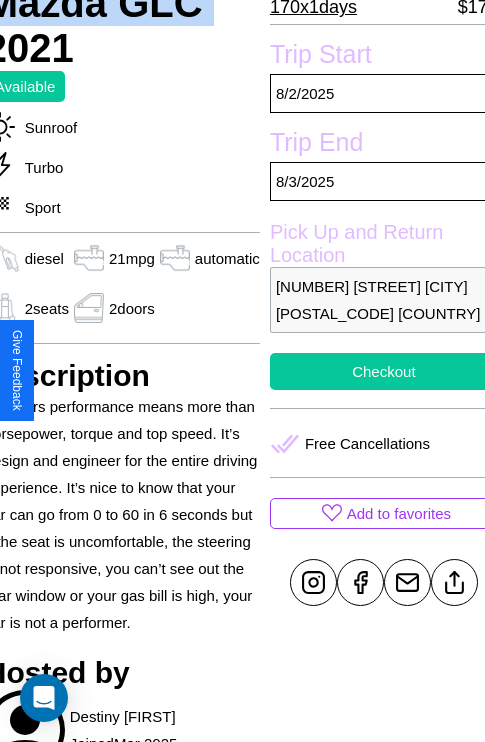 click on "Checkout" at bounding box center (384, 371) 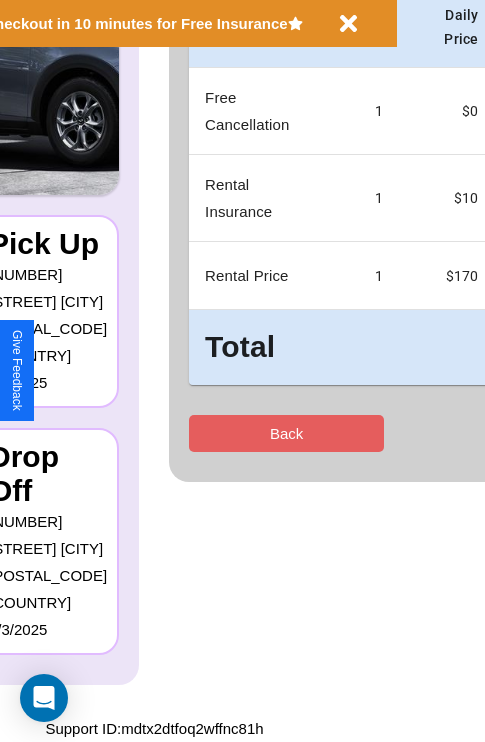 scroll, scrollTop: 0, scrollLeft: 0, axis: both 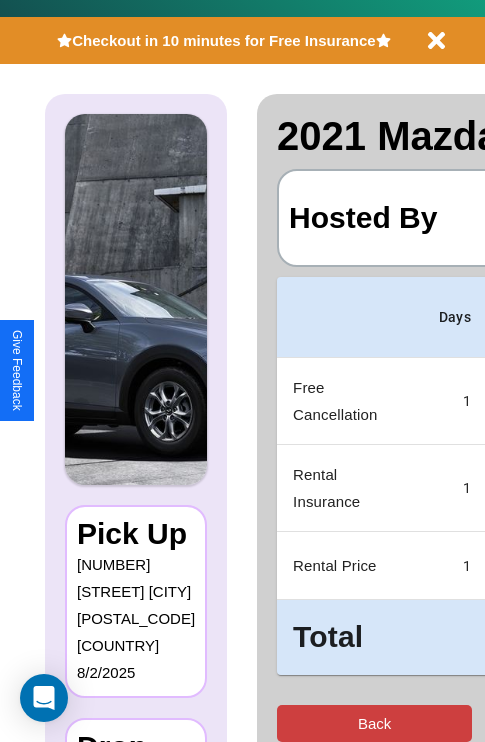 click on "Back" at bounding box center [374, 723] 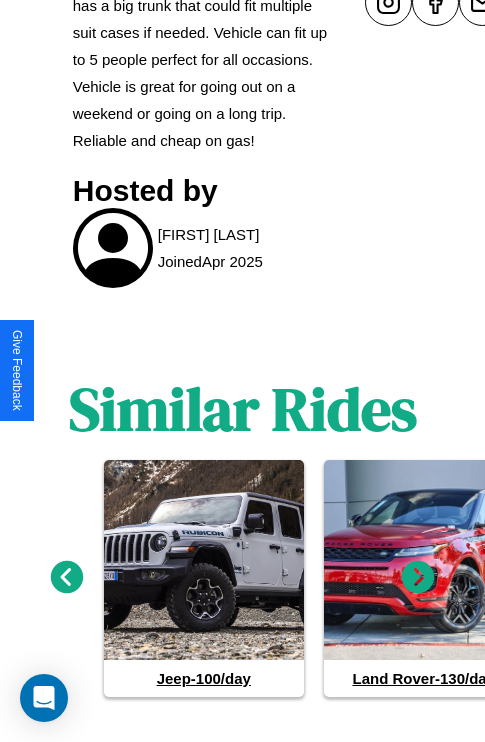 scroll, scrollTop: 980, scrollLeft: 0, axis: vertical 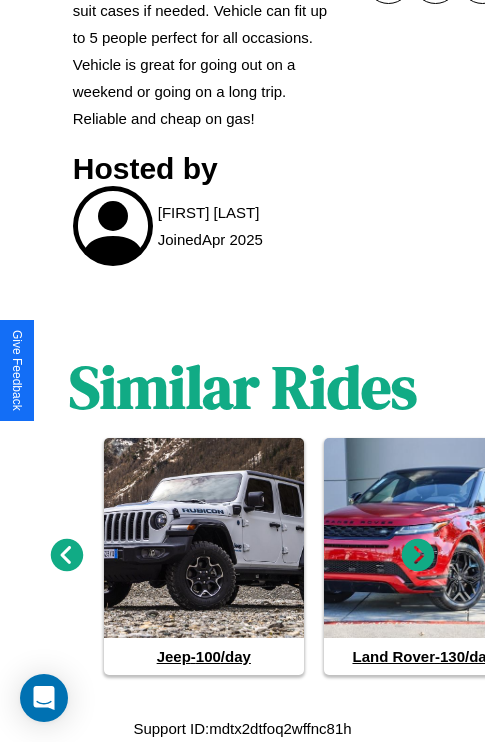click 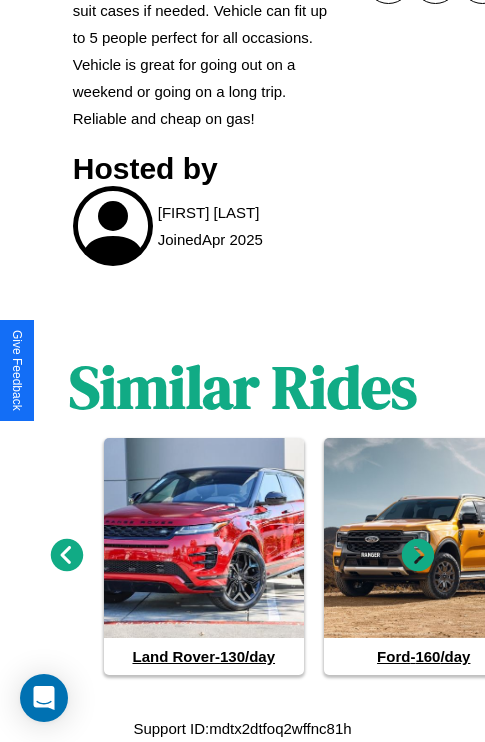 click 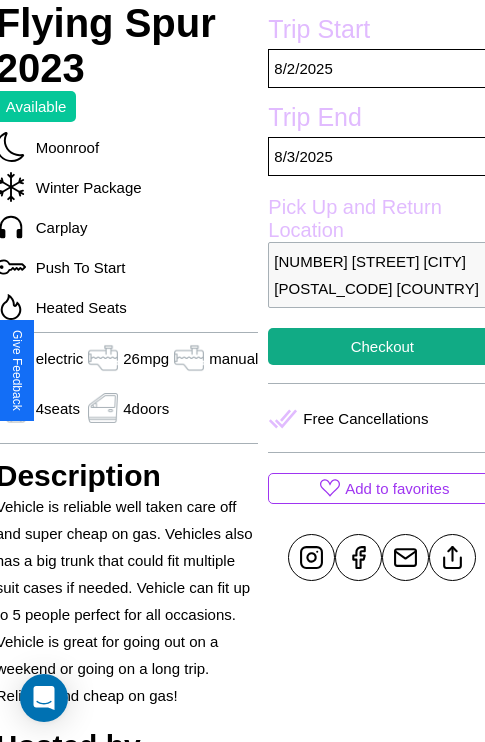 scroll, scrollTop: 378, scrollLeft: 80, axis: both 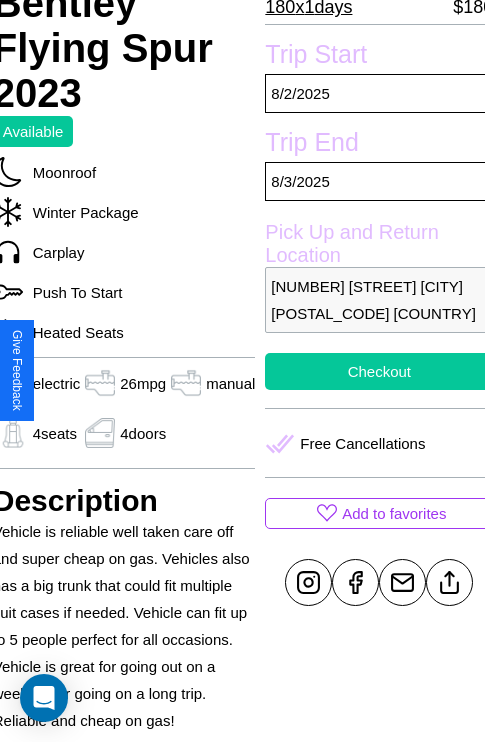 click on "Checkout" at bounding box center (379, 371) 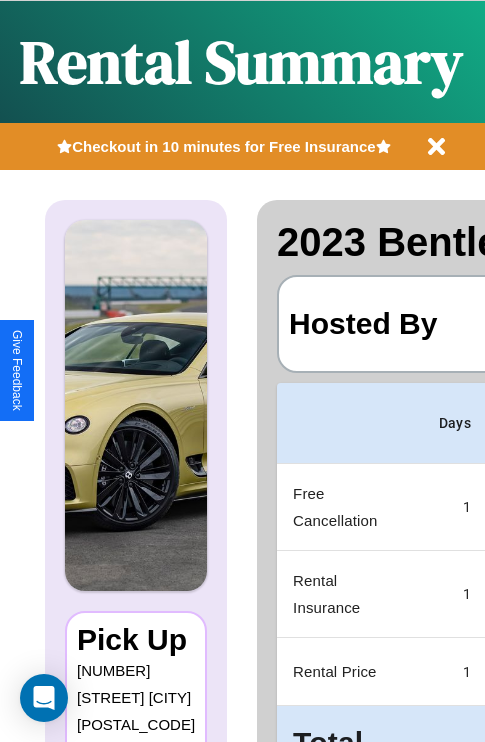 scroll, scrollTop: 0, scrollLeft: 378, axis: horizontal 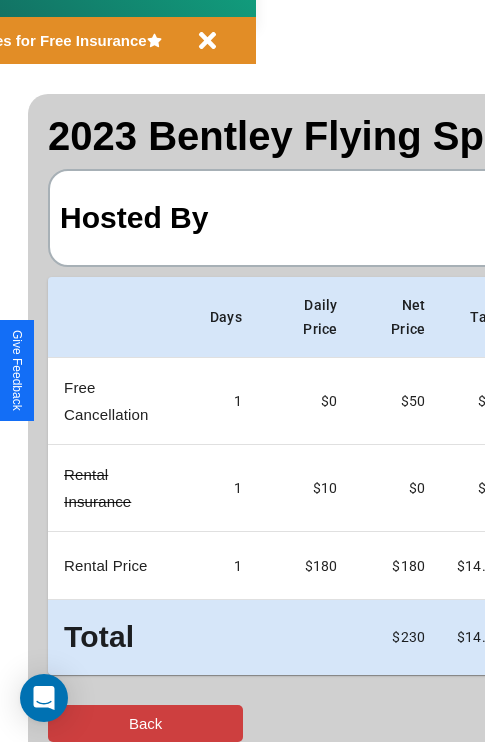click on "Back" at bounding box center (145, 723) 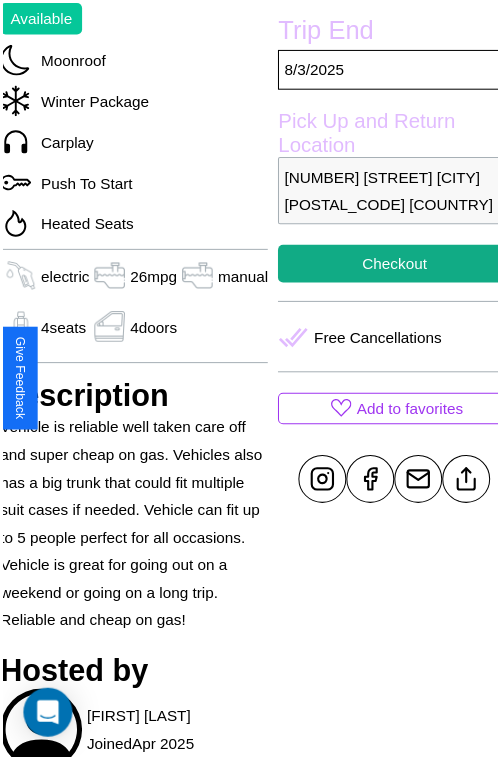 scroll, scrollTop: 520, scrollLeft: 80, axis: both 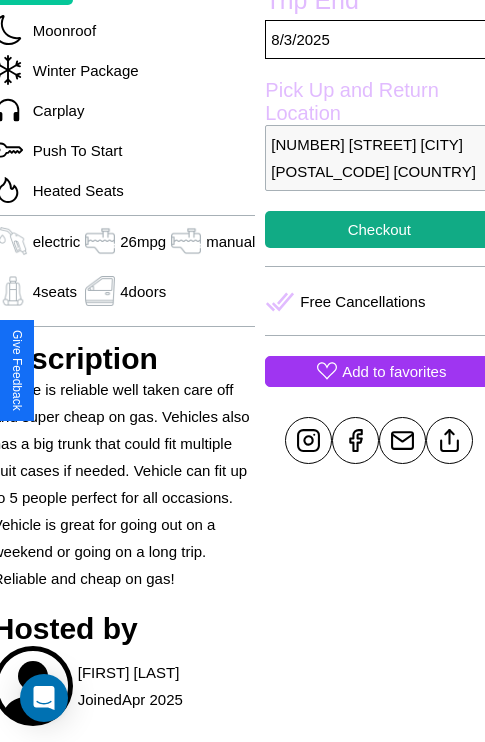 click on "Add to favorites" at bounding box center [394, 371] 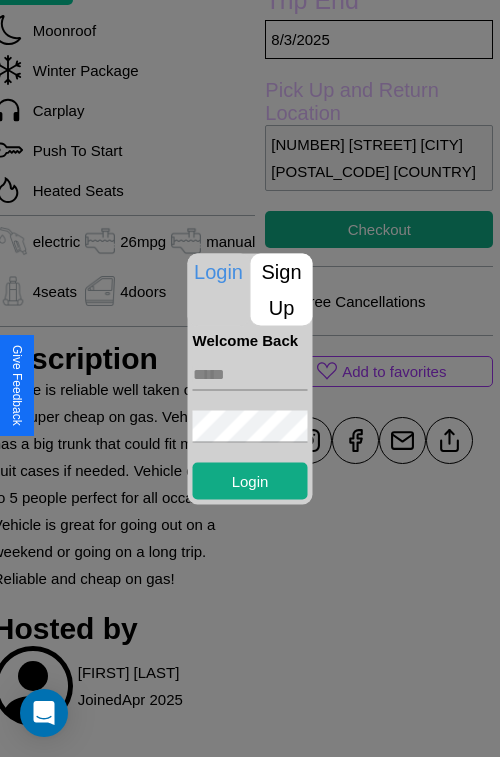 click on "Sign Up" at bounding box center [282, 289] 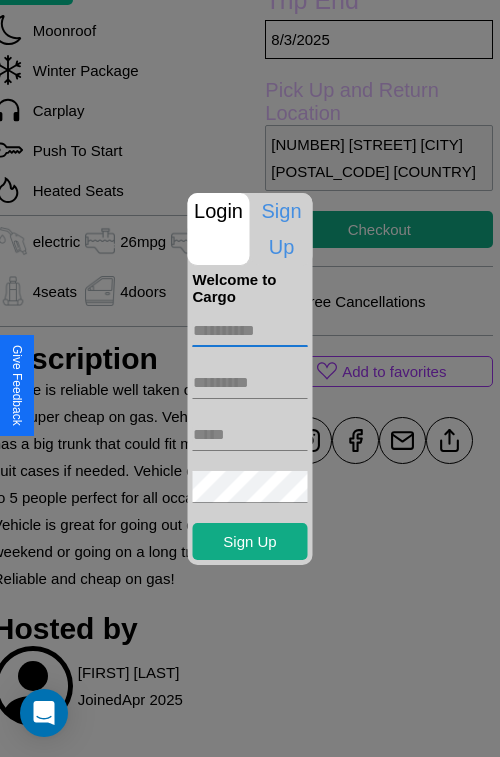 click at bounding box center (250, 331) 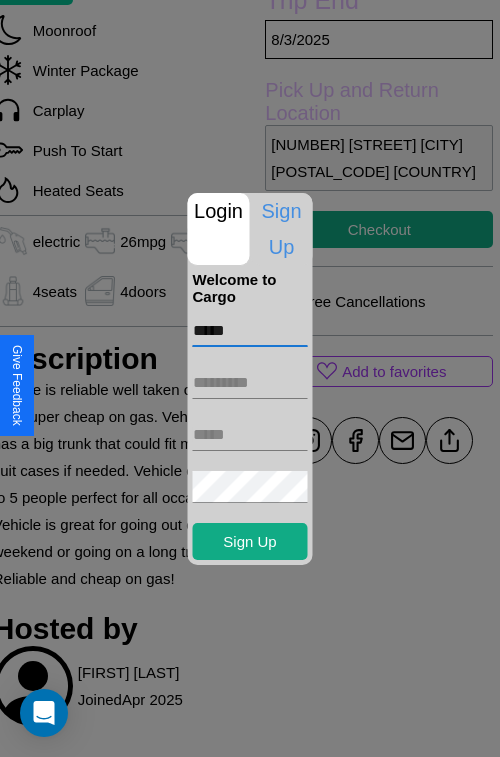 type on "*****" 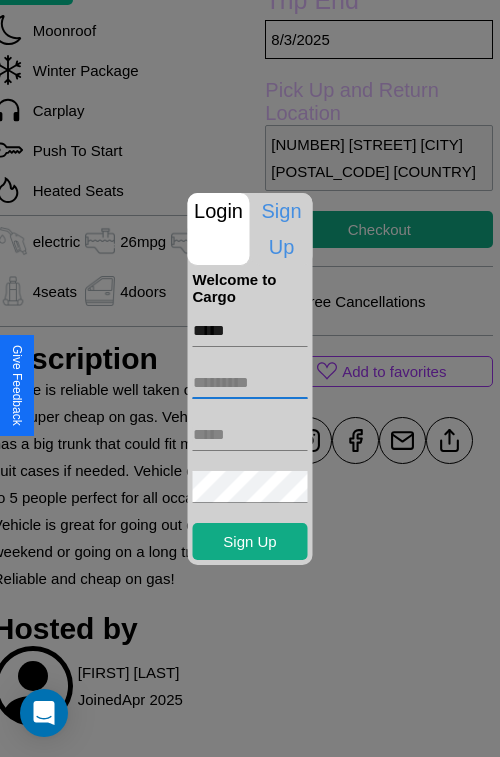 click at bounding box center (250, 383) 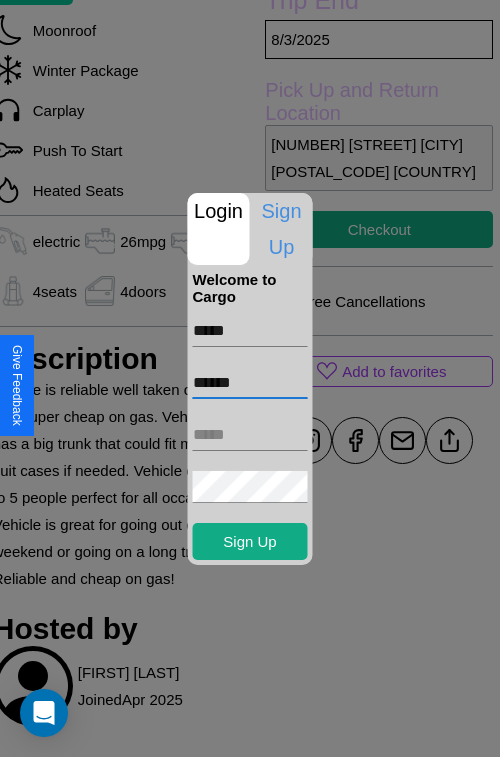 type on "******" 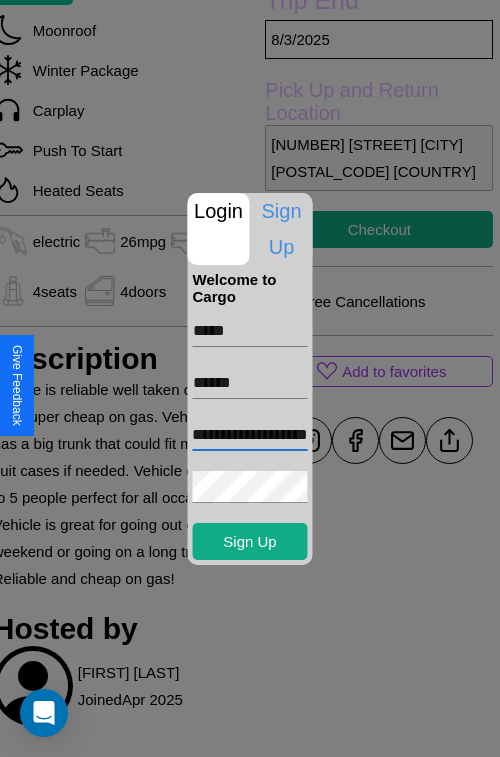 scroll, scrollTop: 0, scrollLeft: 43, axis: horizontal 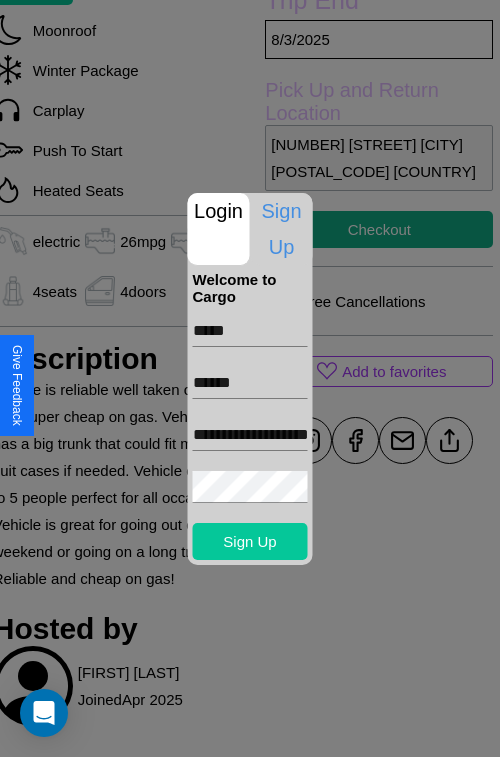 click on "Sign Up" at bounding box center (250, 541) 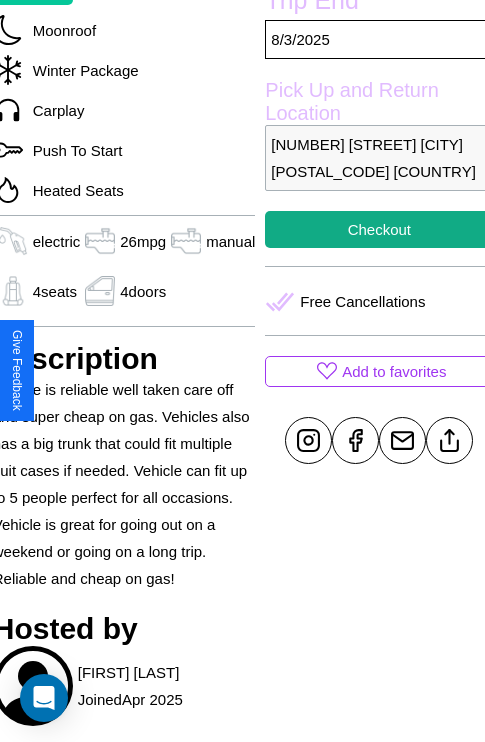 scroll, scrollTop: 520, scrollLeft: 80, axis: both 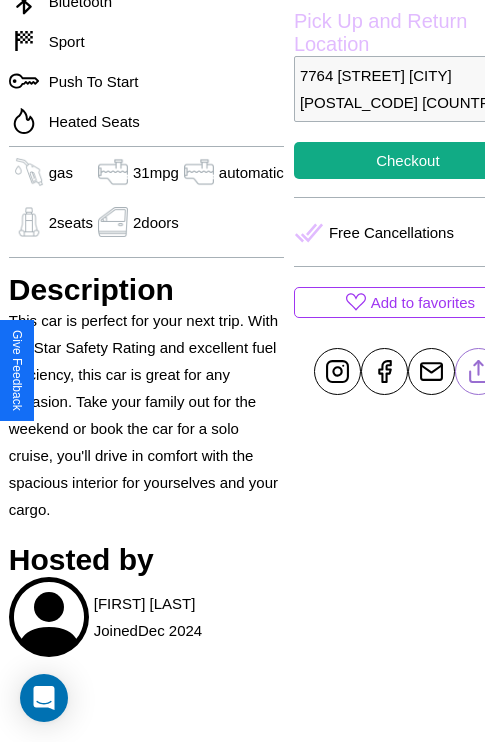 click 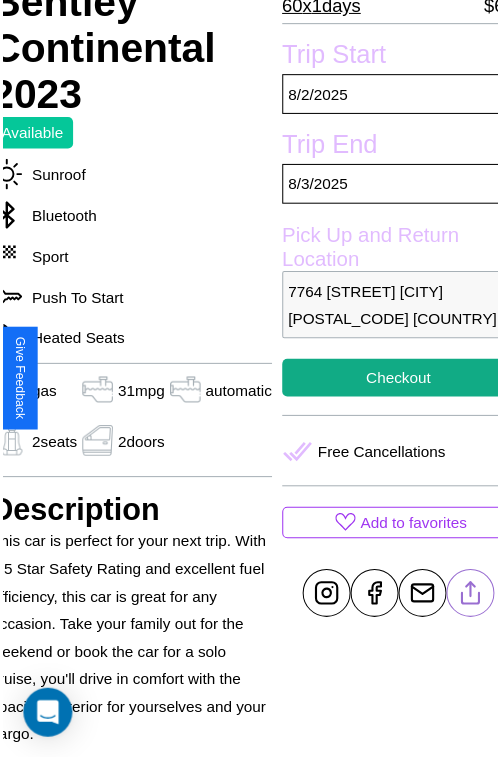 scroll, scrollTop: 378, scrollLeft: 84, axis: both 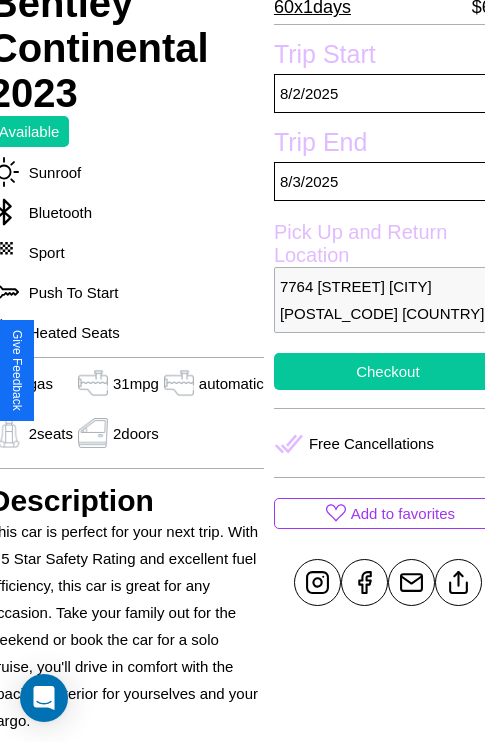 click on "Checkout" at bounding box center (388, 371) 